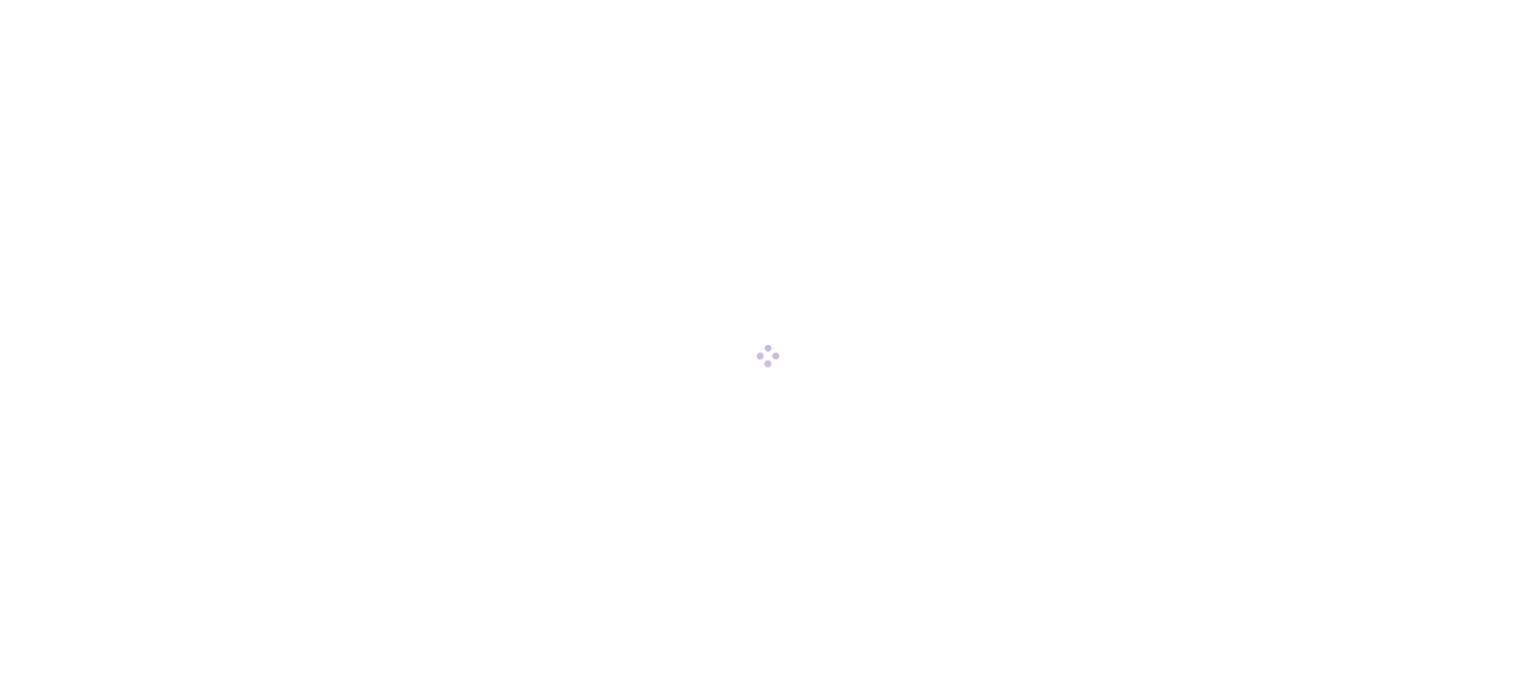 scroll, scrollTop: 0, scrollLeft: 0, axis: both 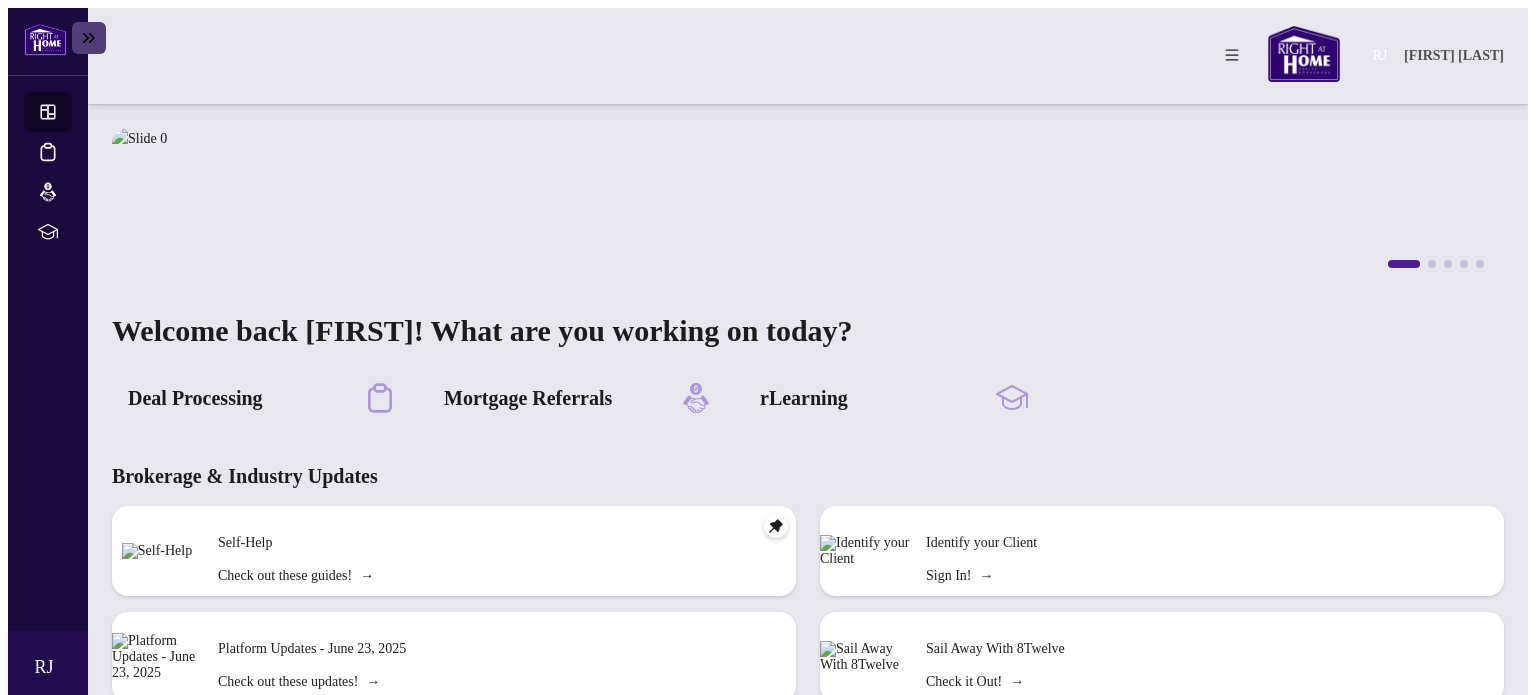 click at bounding box center (45, 39) 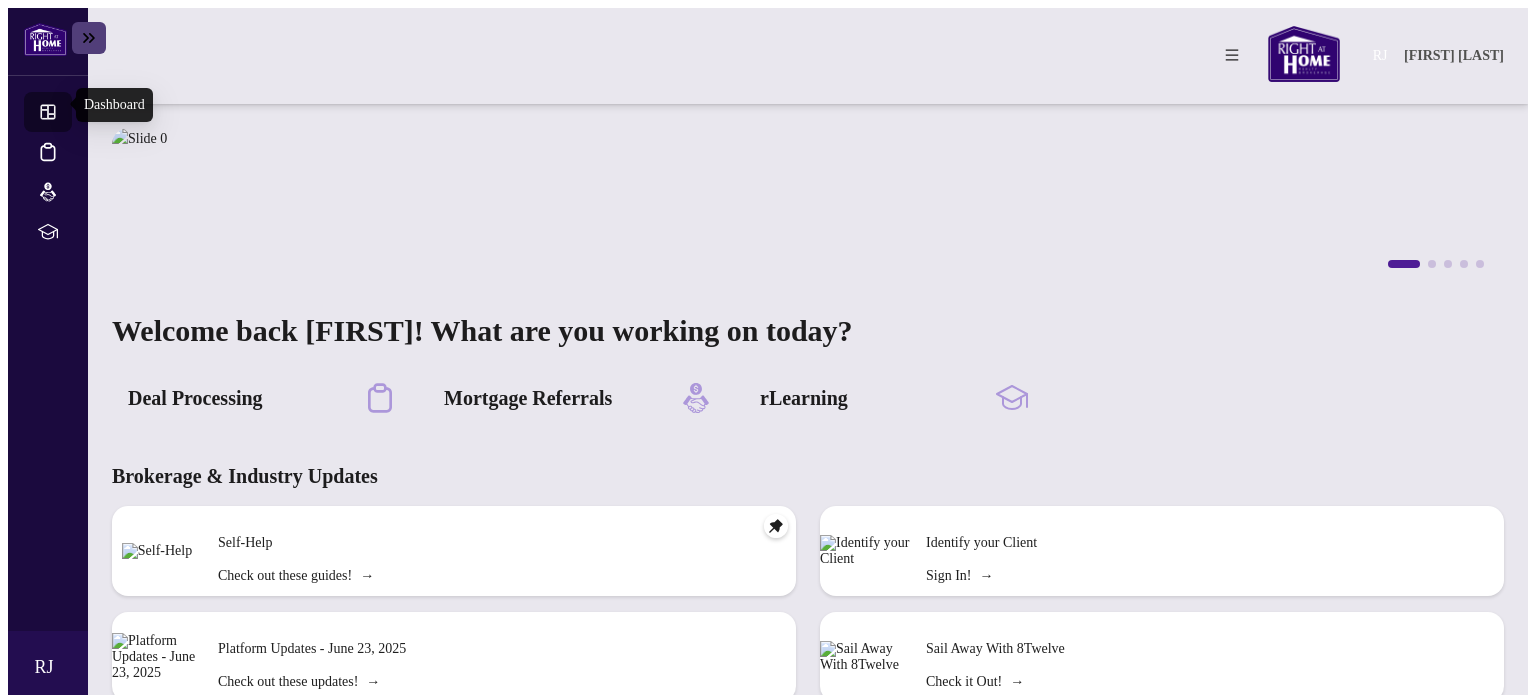 click on "Dashboard" at bounding box center [66, 114] 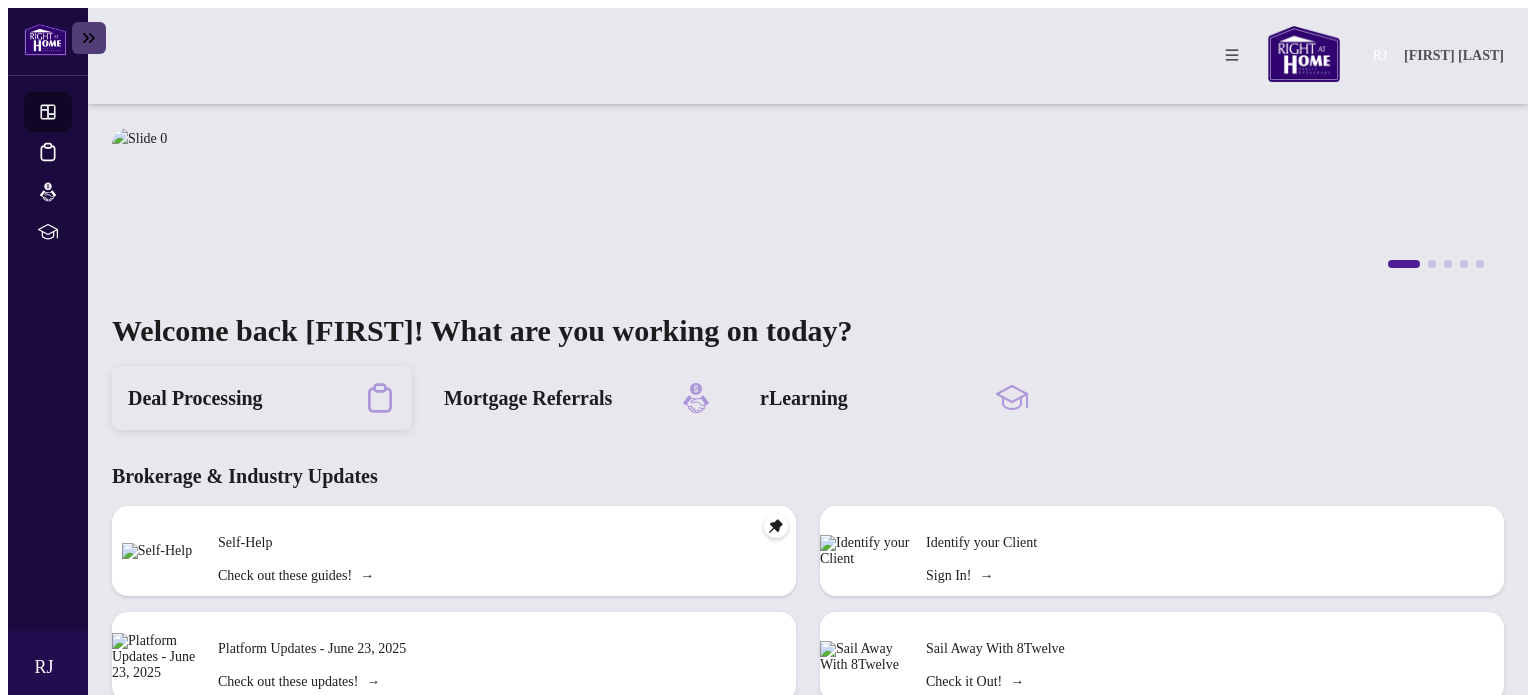 click on "Deal Processing" at bounding box center [195, 398] 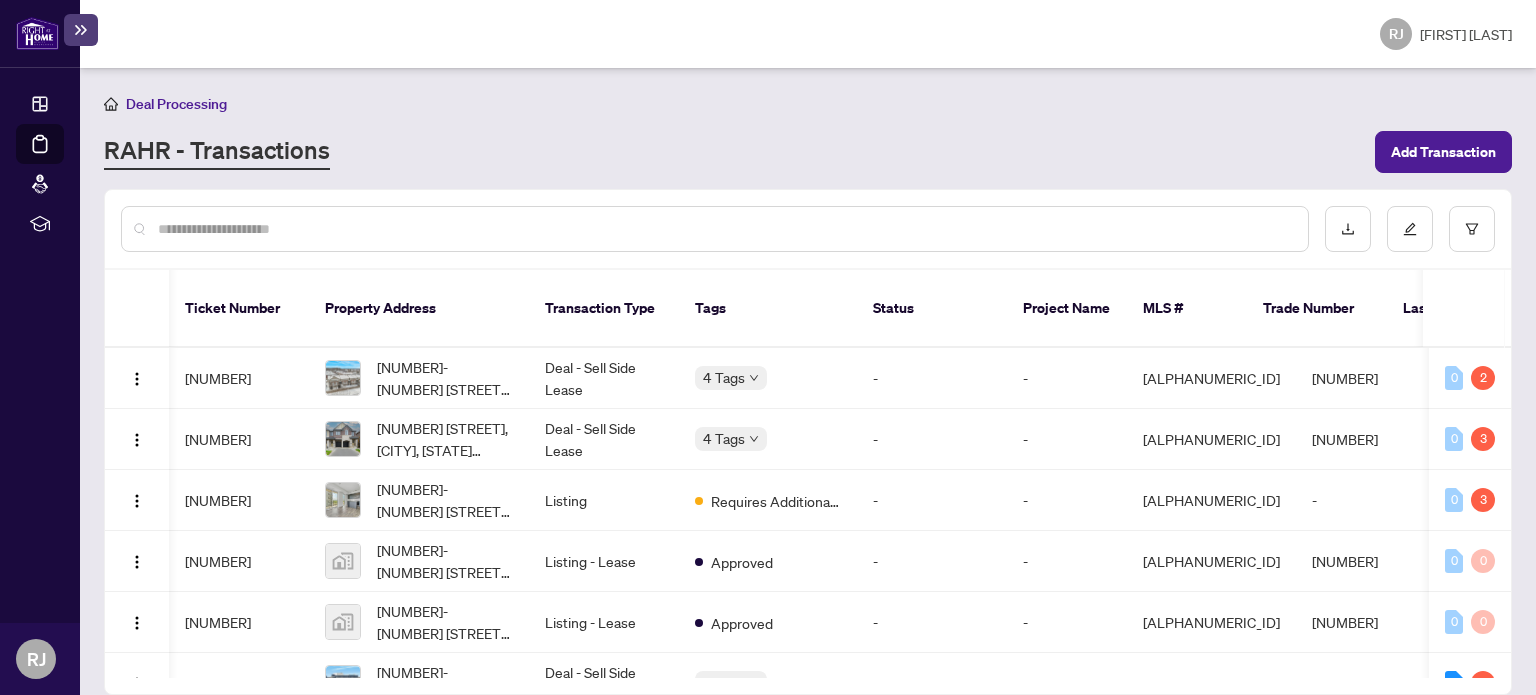 scroll, scrollTop: 0, scrollLeft: 16, axis: horizontal 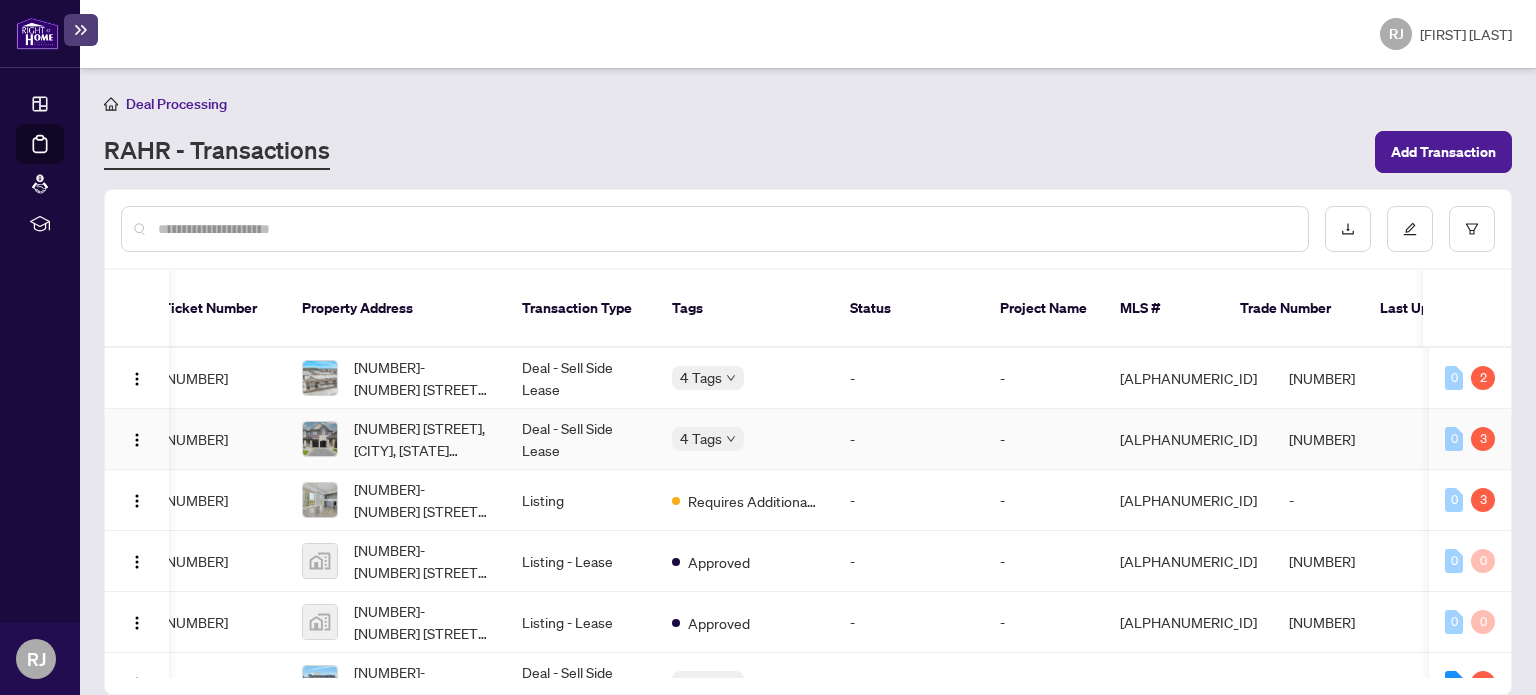click on "Deal - Sell Side Lease" at bounding box center (581, 439) 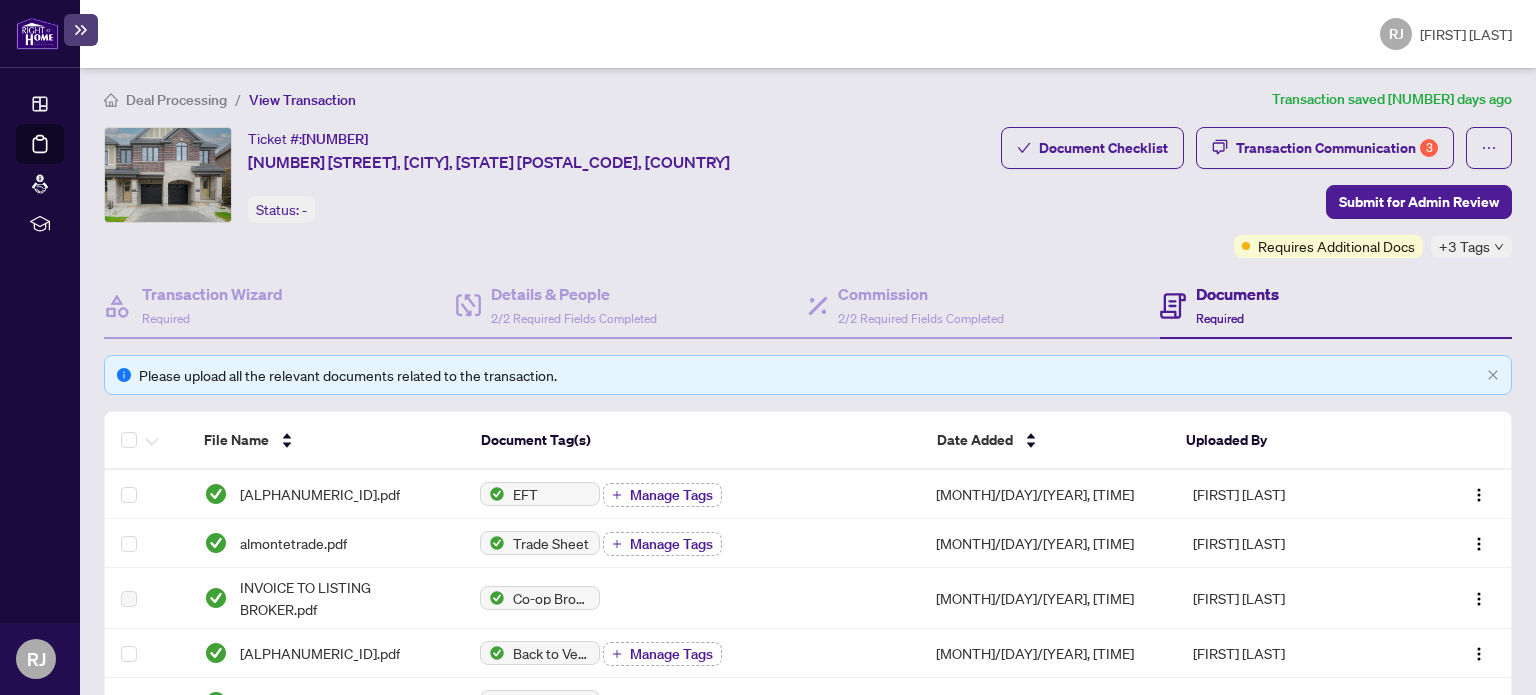 scroll, scrollTop: 656, scrollLeft: 0, axis: vertical 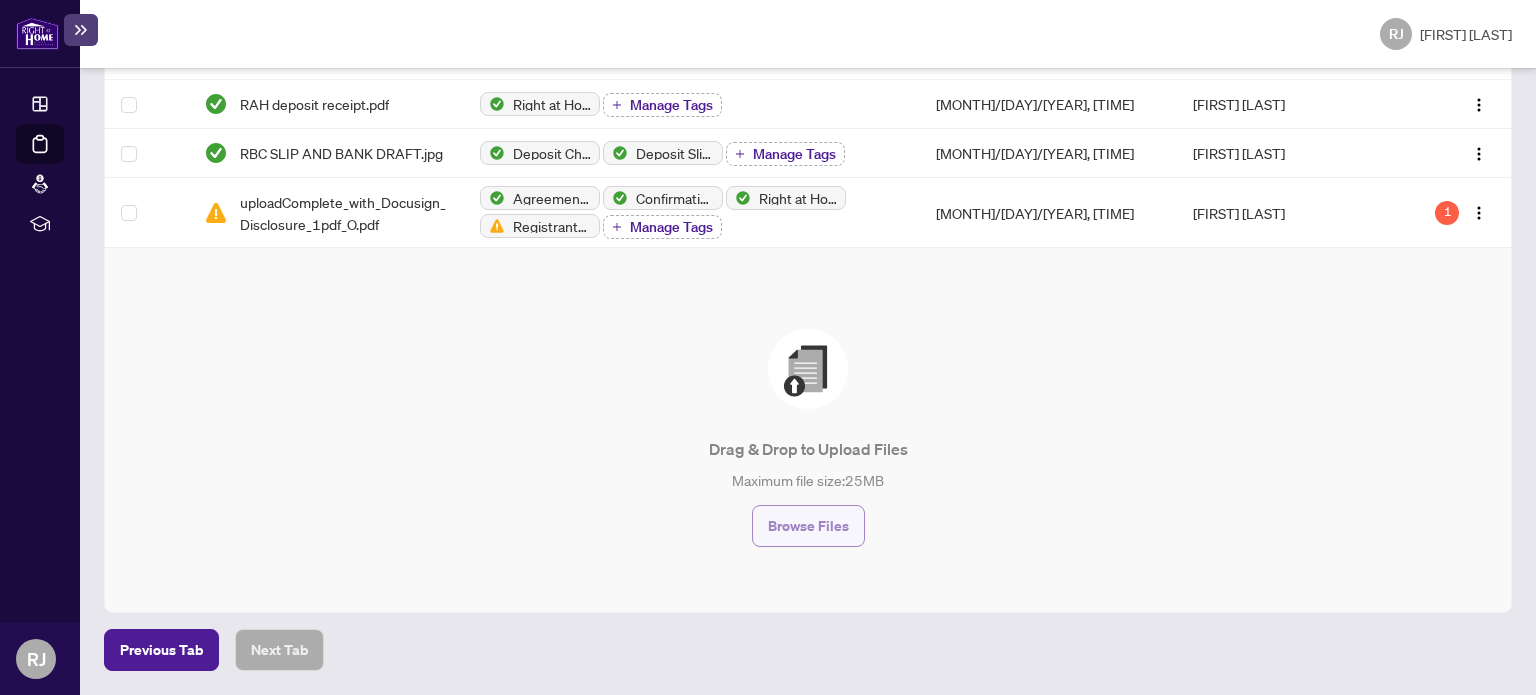 click on "Browse Files" at bounding box center (808, 526) 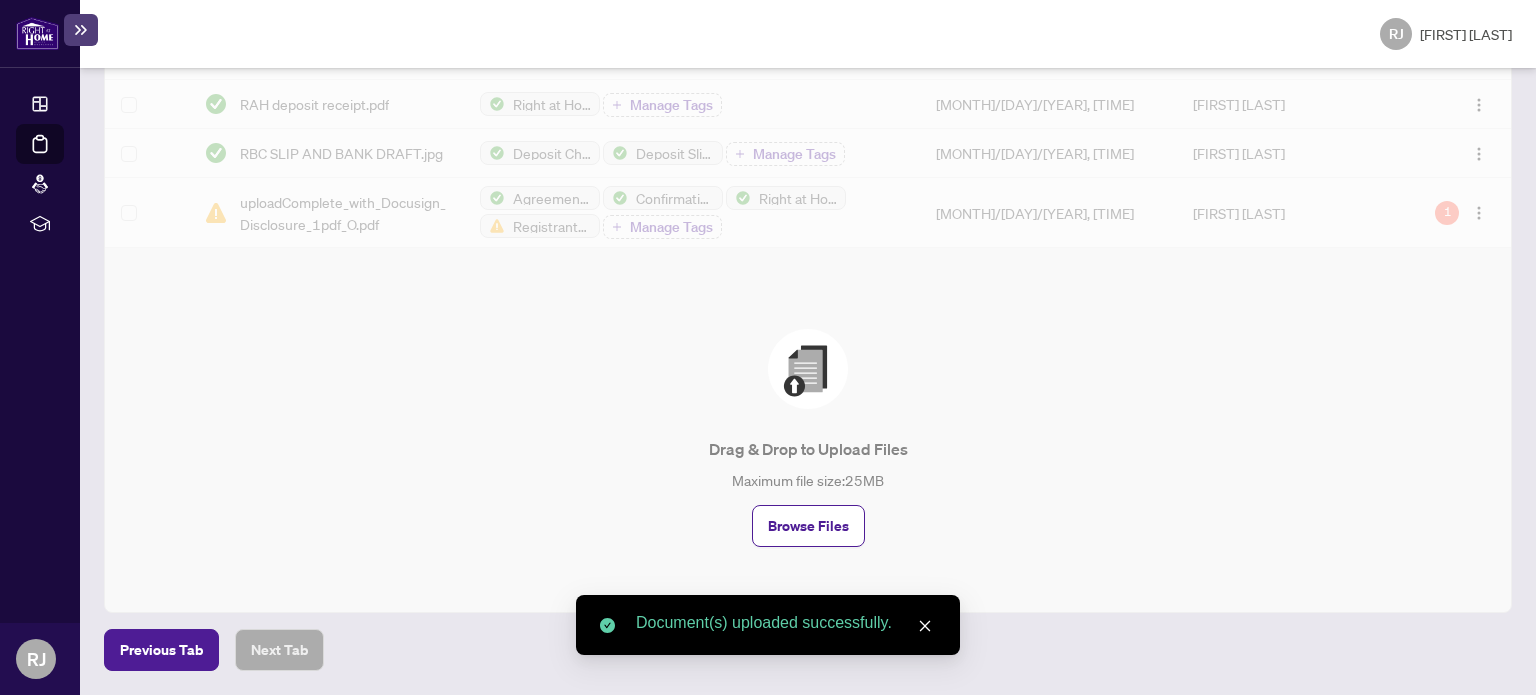 scroll, scrollTop: 0, scrollLeft: 0, axis: both 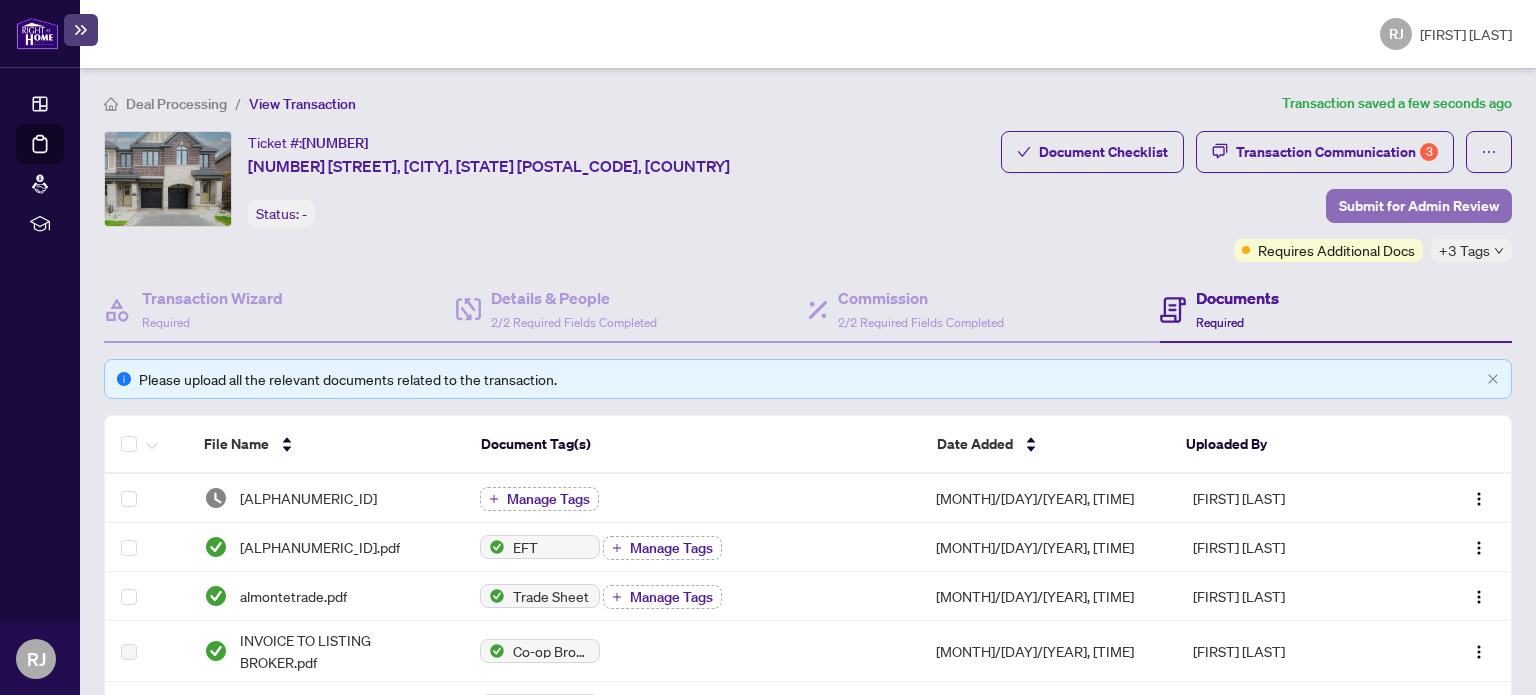 click on "Submit for Admin Review" at bounding box center [1419, 206] 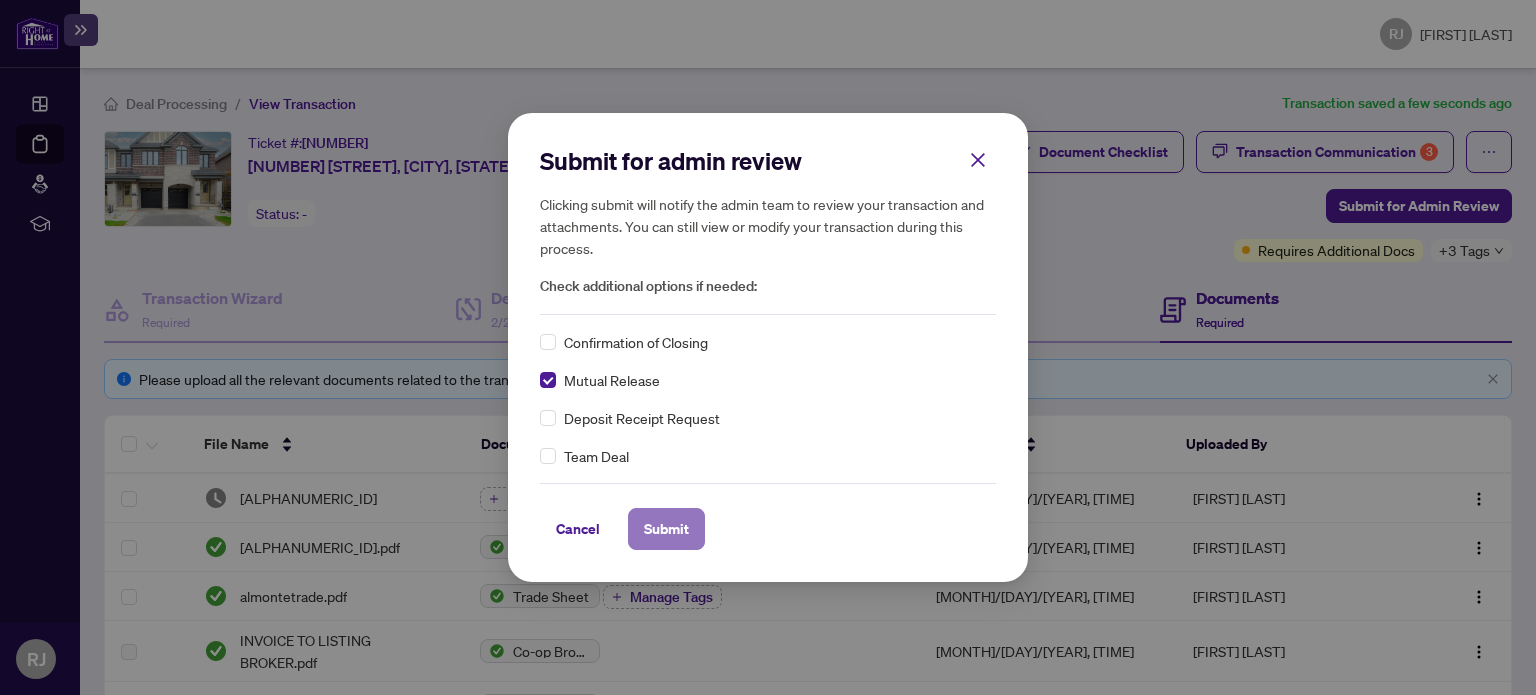 click on "Submit" at bounding box center (666, 529) 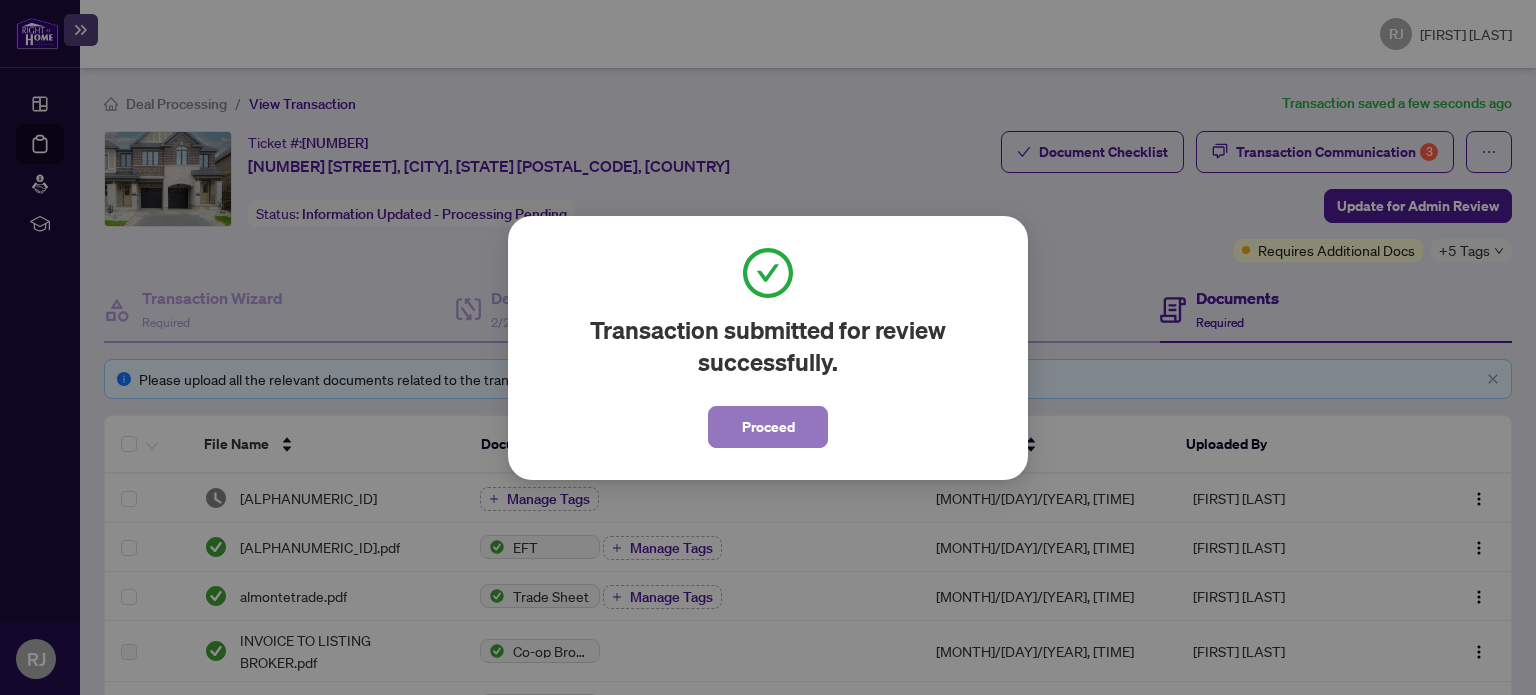 click on "Proceed" at bounding box center (768, 427) 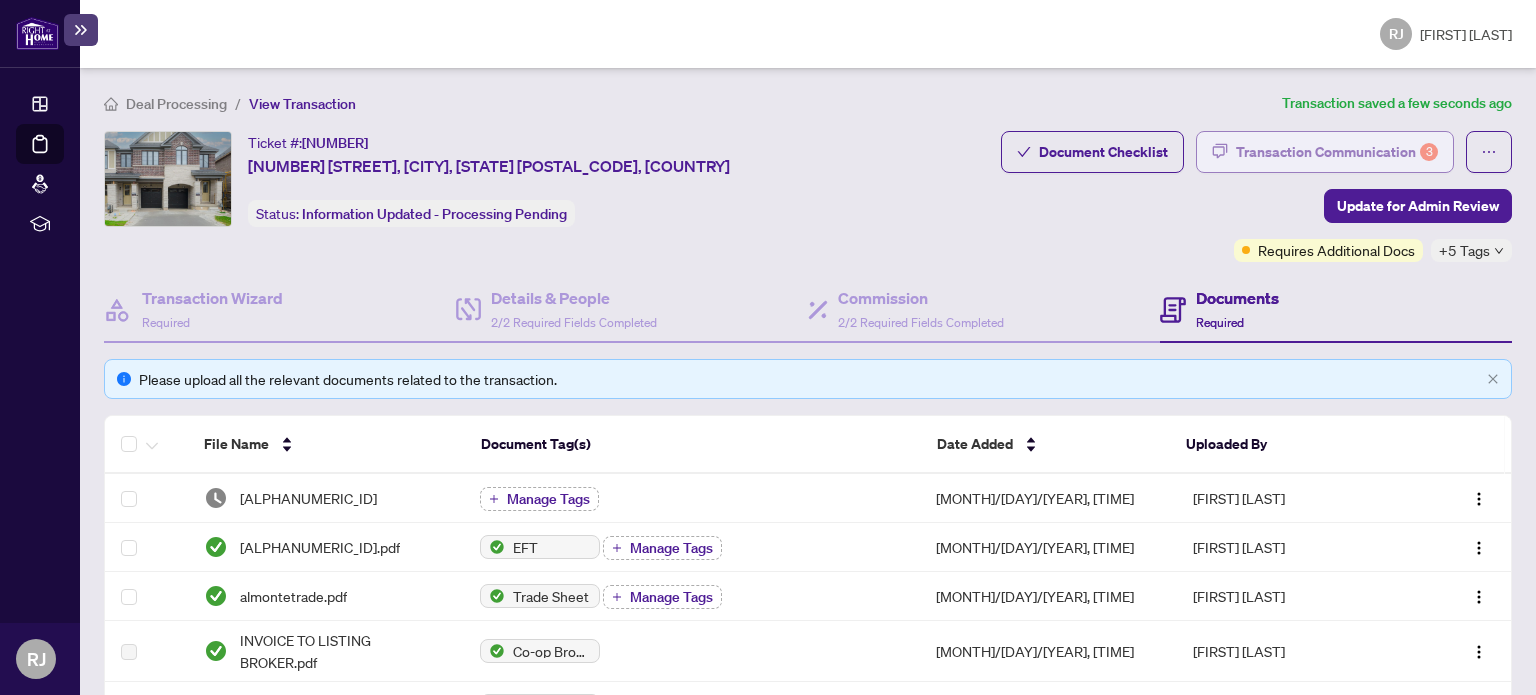 click on "Transaction Communication 3" at bounding box center [1337, 152] 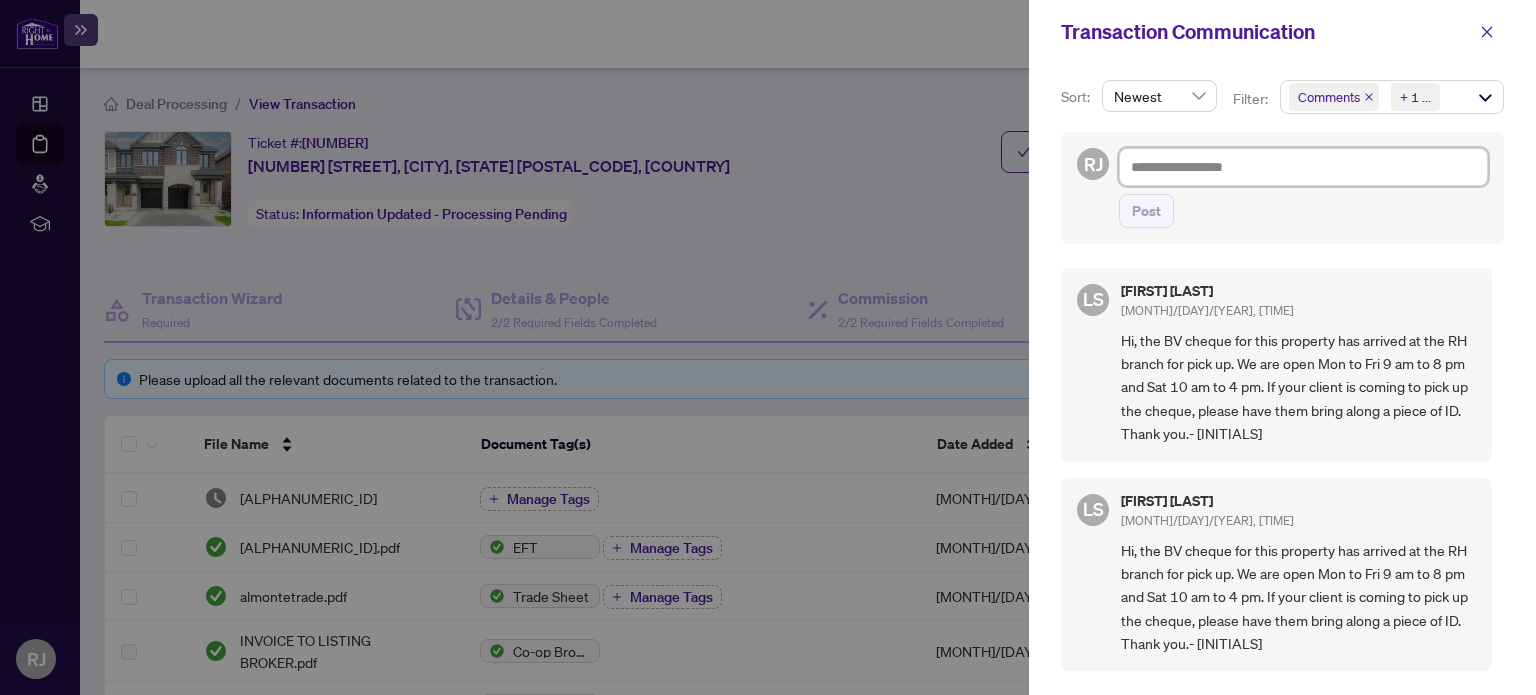 click at bounding box center [1303, 167] 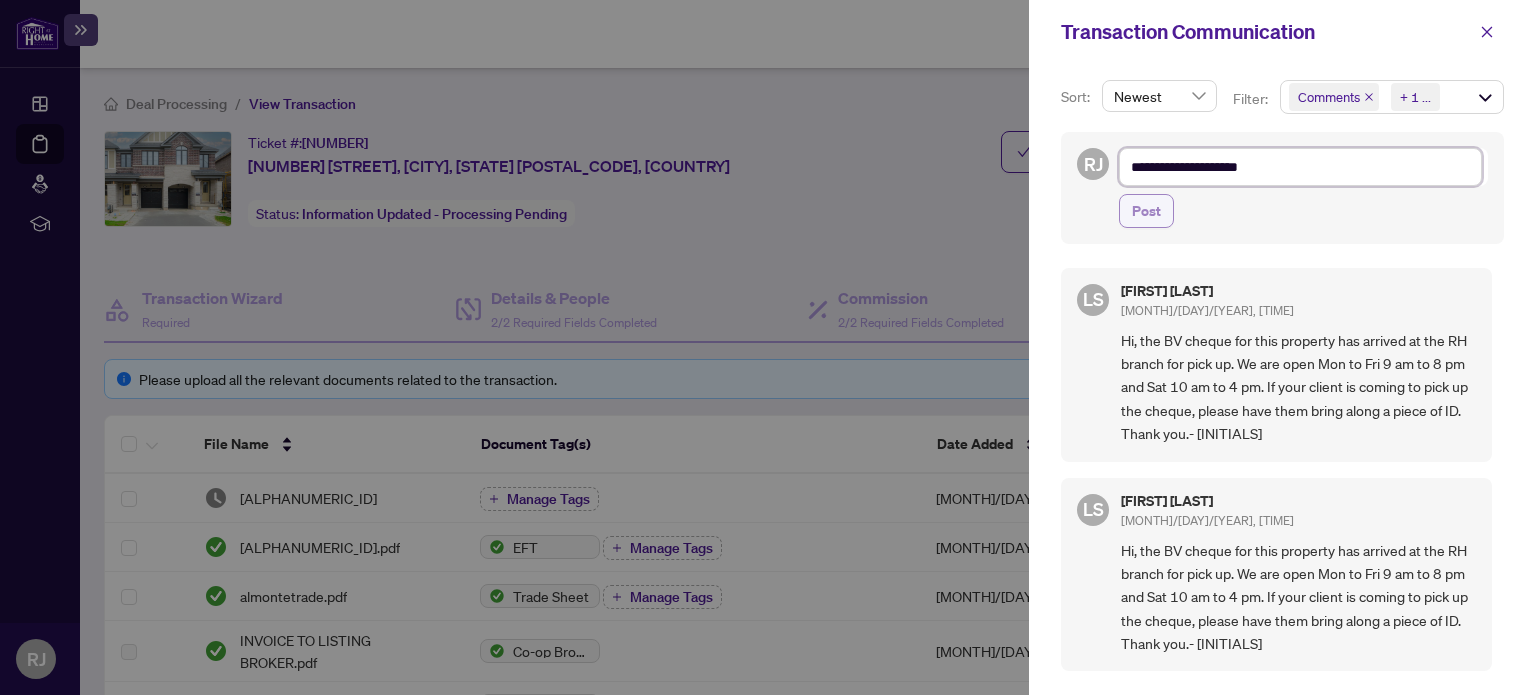type on "**********" 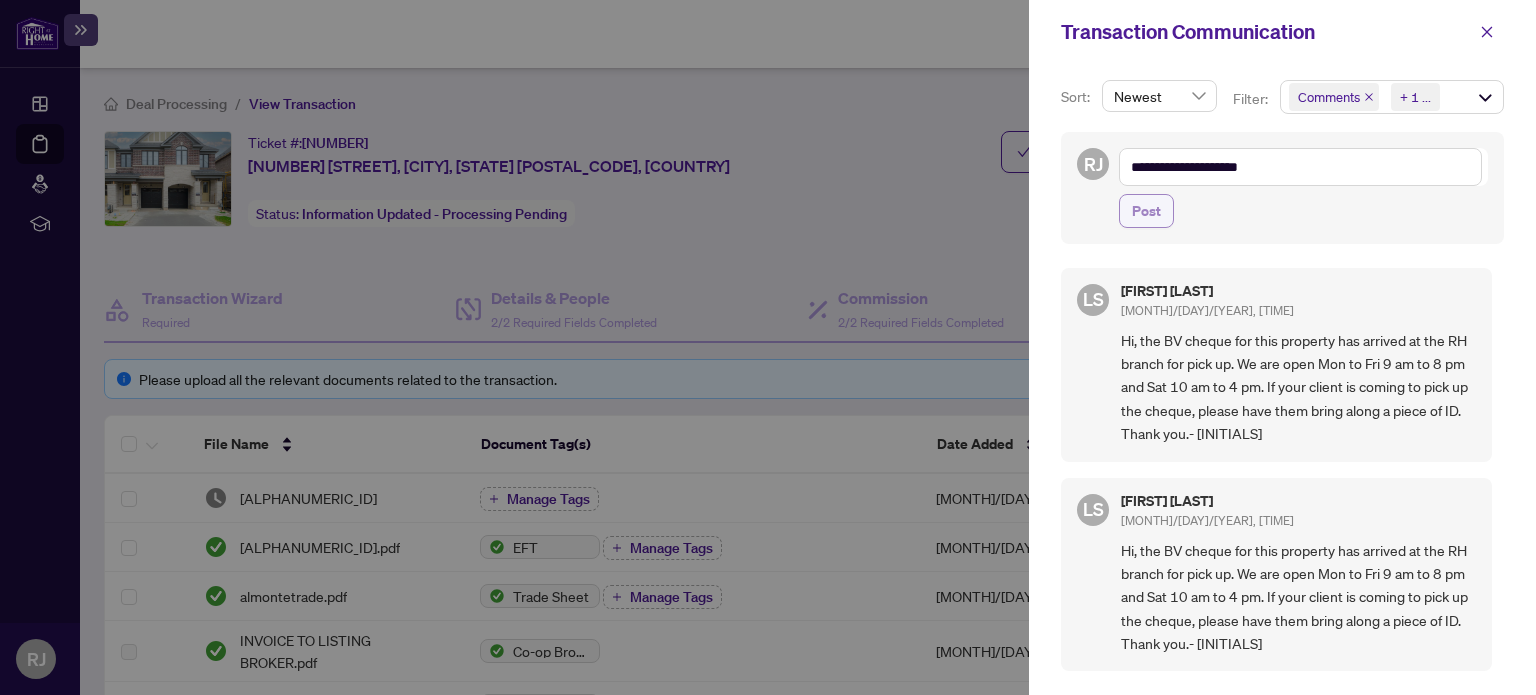 click on "Post" at bounding box center (1146, 211) 